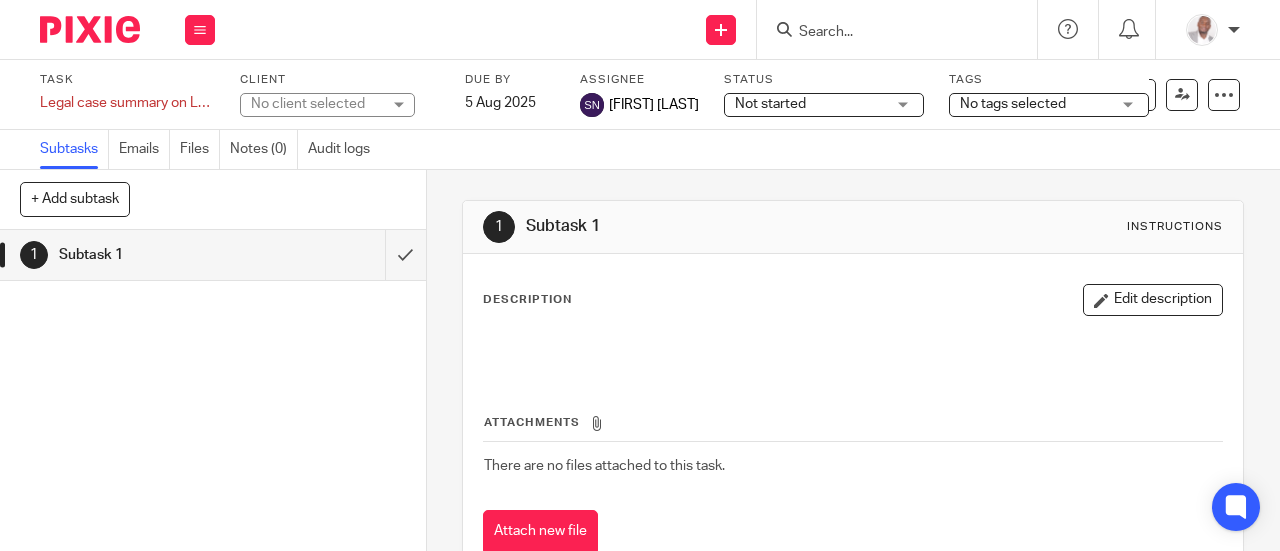 scroll, scrollTop: 0, scrollLeft: 0, axis: both 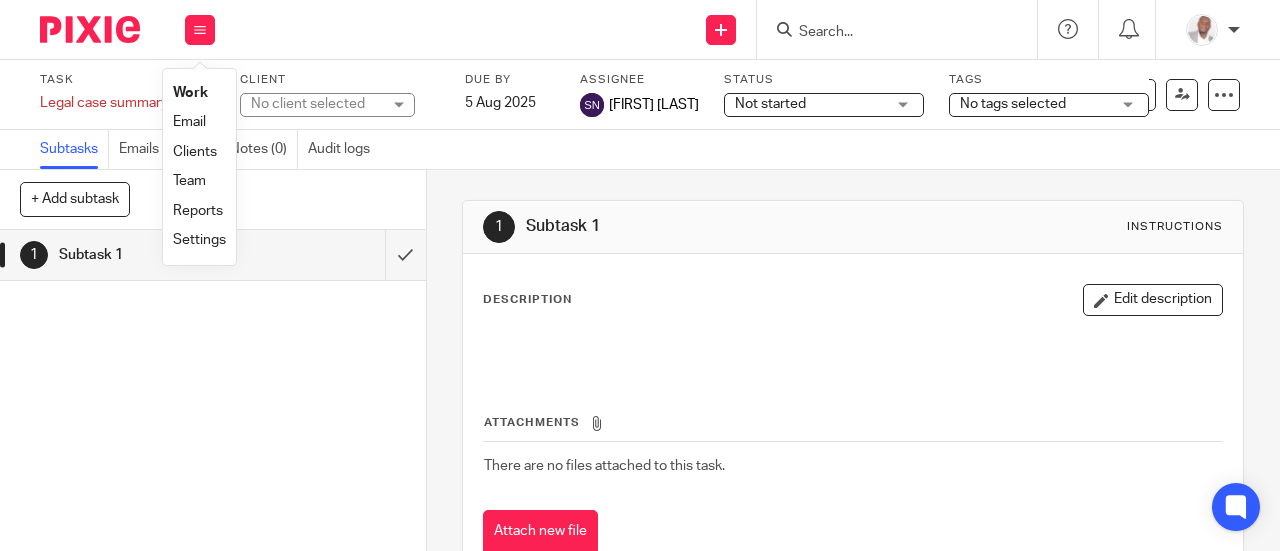 click on "1
Subtask 1" at bounding box center (213, 390) 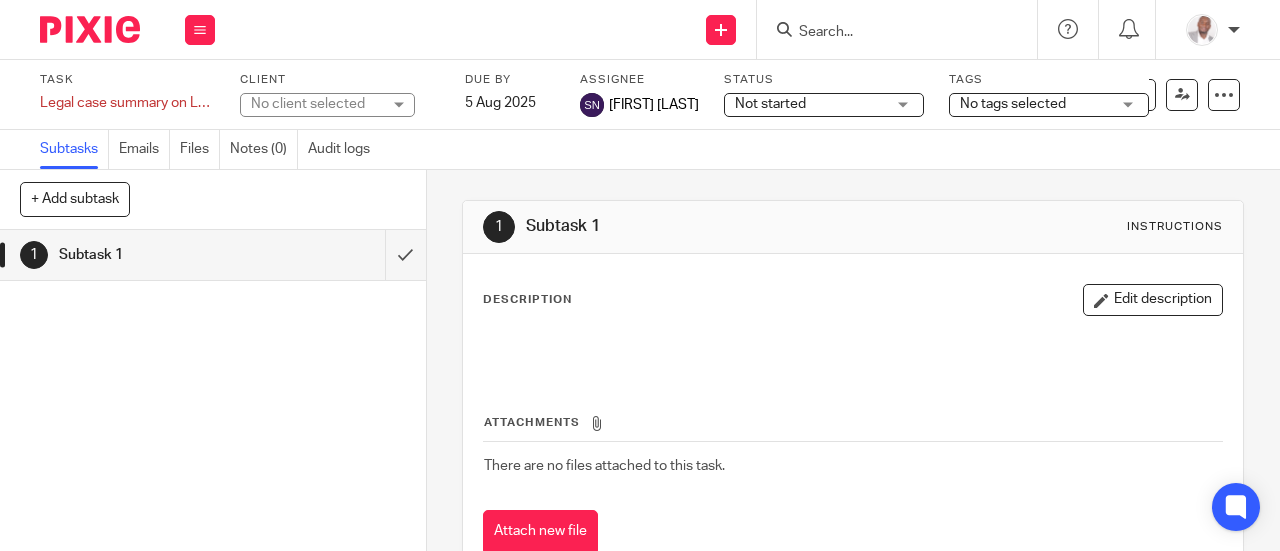click at bounding box center [200, 30] 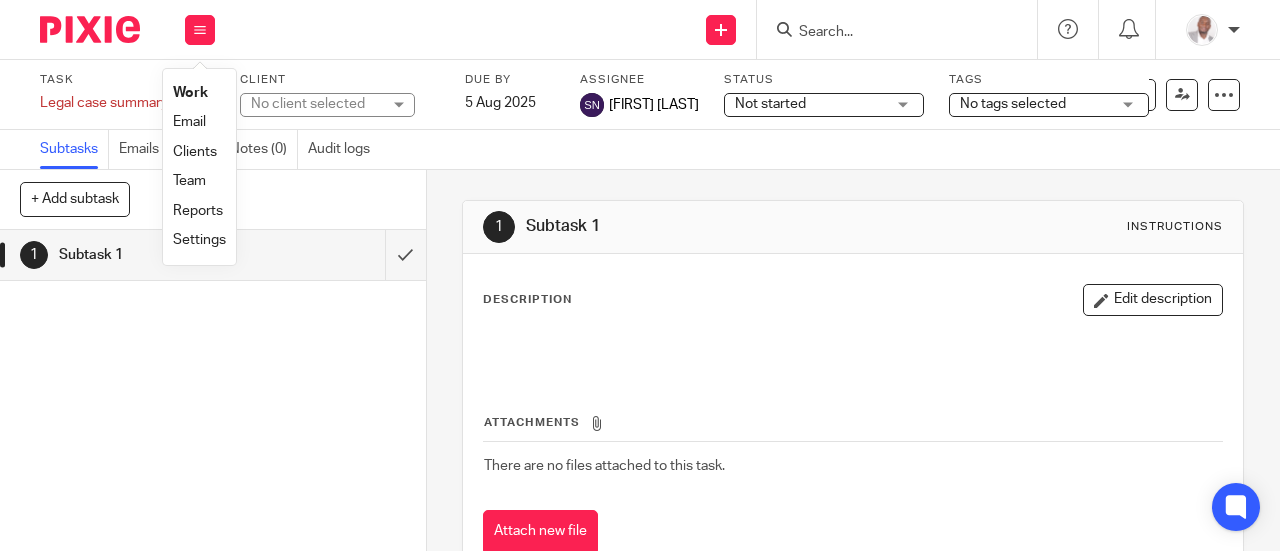 click on "Reports" at bounding box center (198, 211) 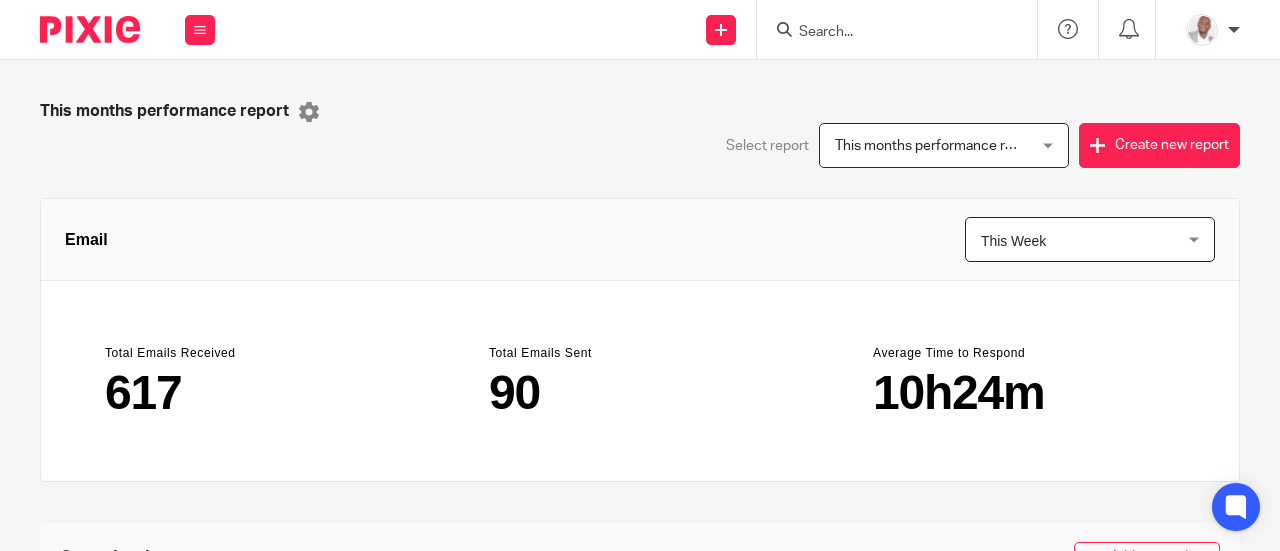 scroll, scrollTop: 0, scrollLeft: 0, axis: both 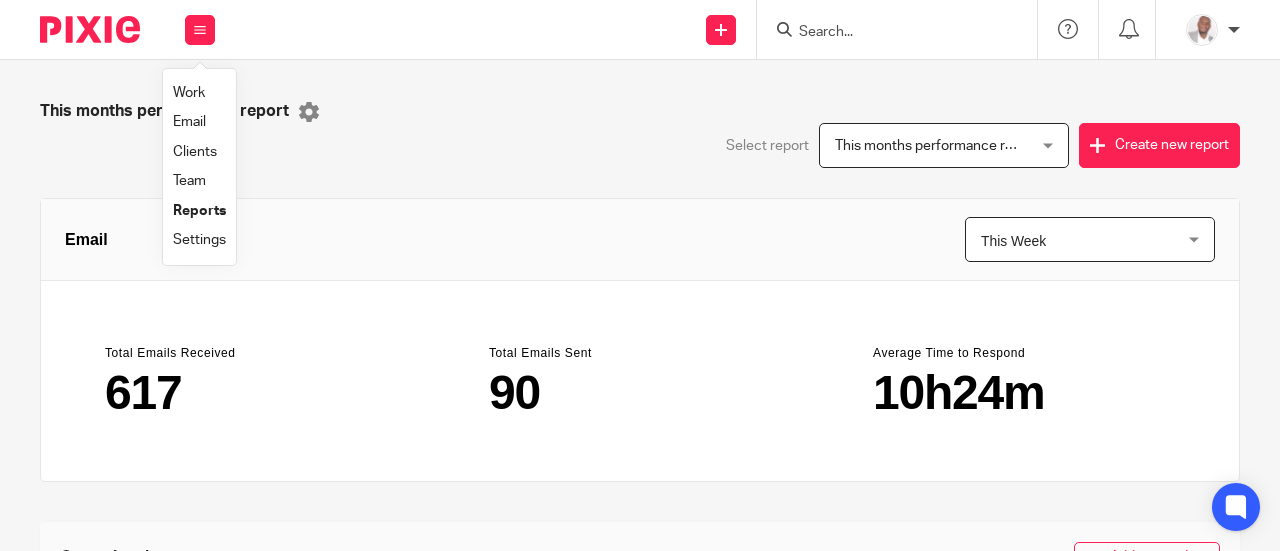 click on "Team" at bounding box center (189, 181) 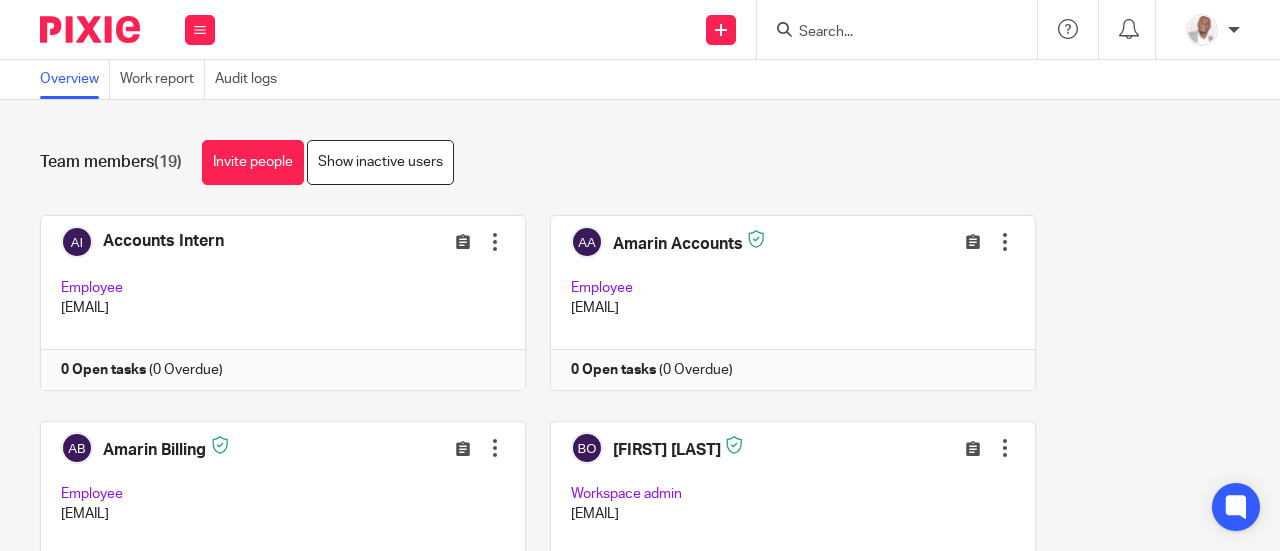 scroll, scrollTop: 0, scrollLeft: 0, axis: both 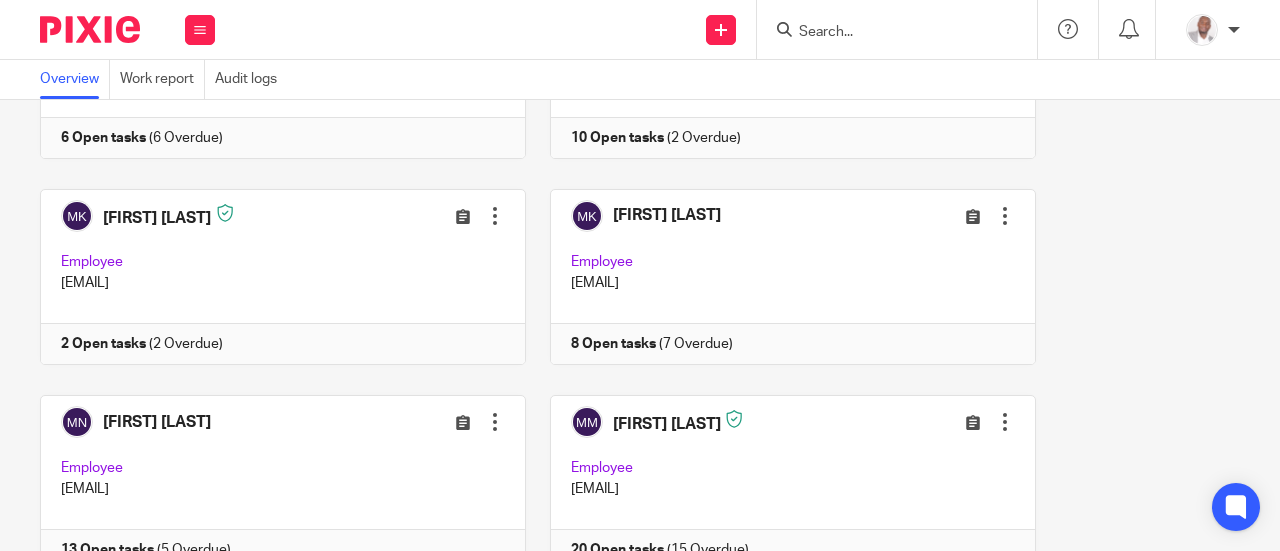 click at bounding box center (781, 277) 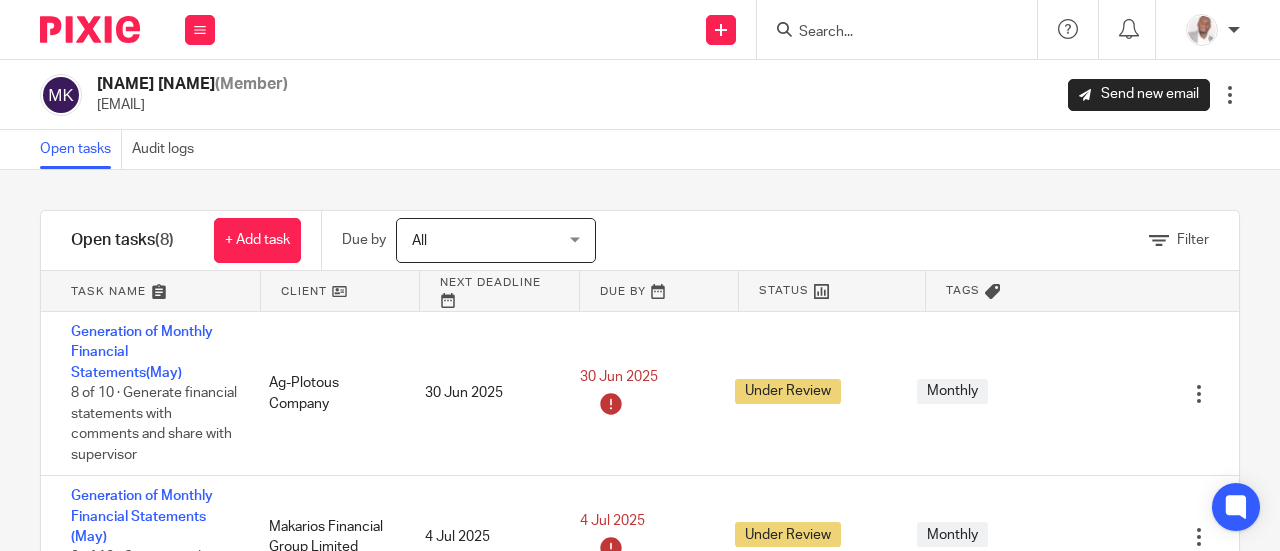 scroll, scrollTop: 0, scrollLeft: 0, axis: both 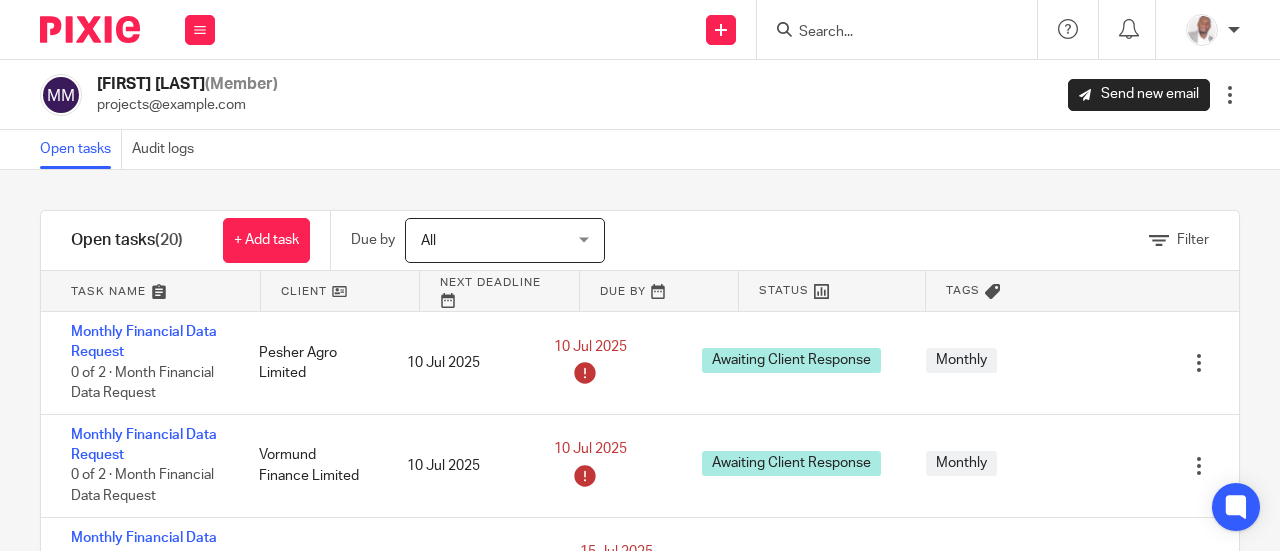 click at bounding box center [200, 30] 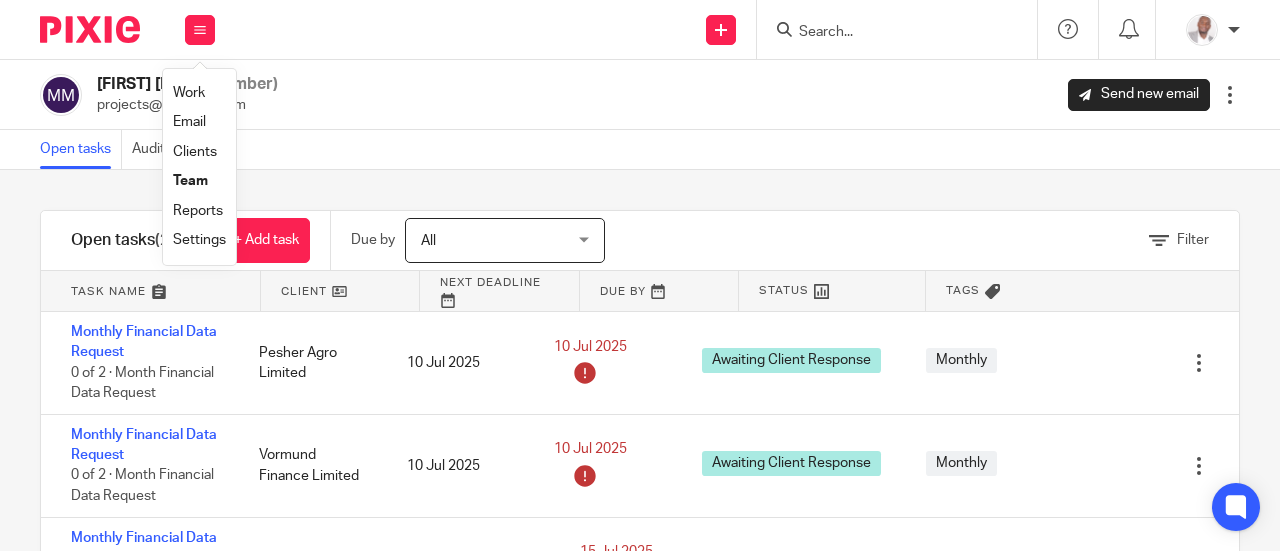 click on "Team" at bounding box center (190, 181) 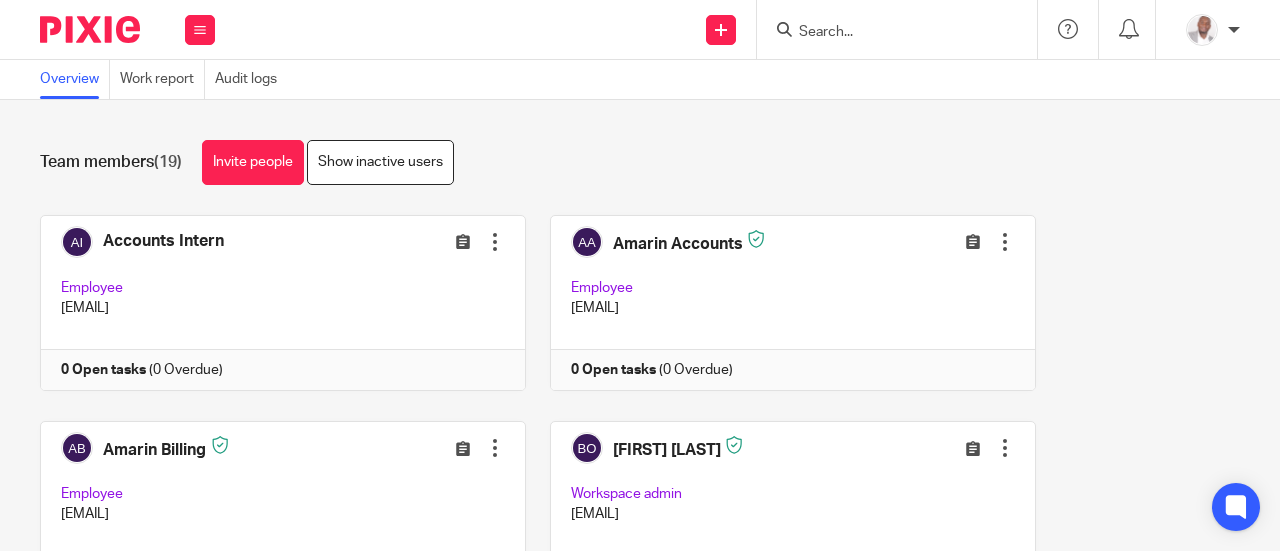 scroll, scrollTop: 0, scrollLeft: 0, axis: both 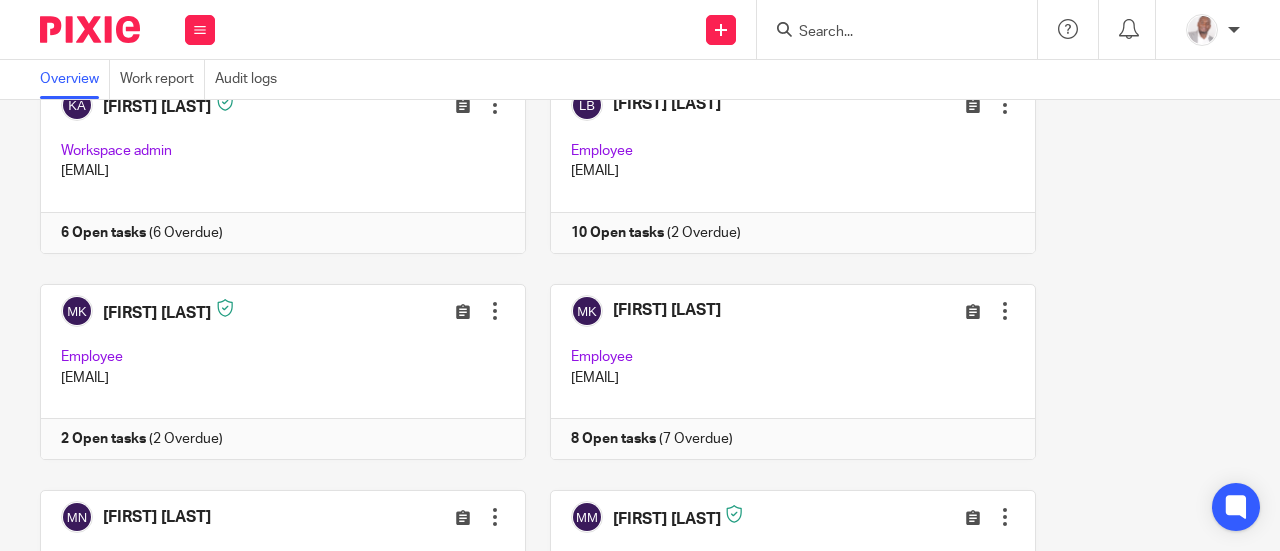 click at bounding box center (272, 372) 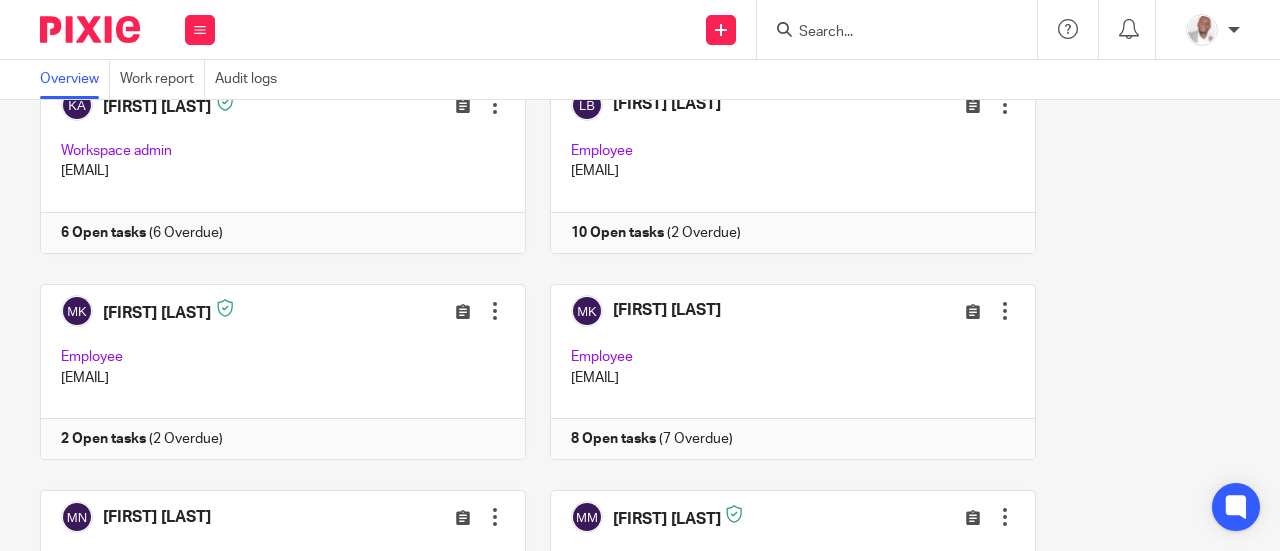 click at bounding box center [272, 372] 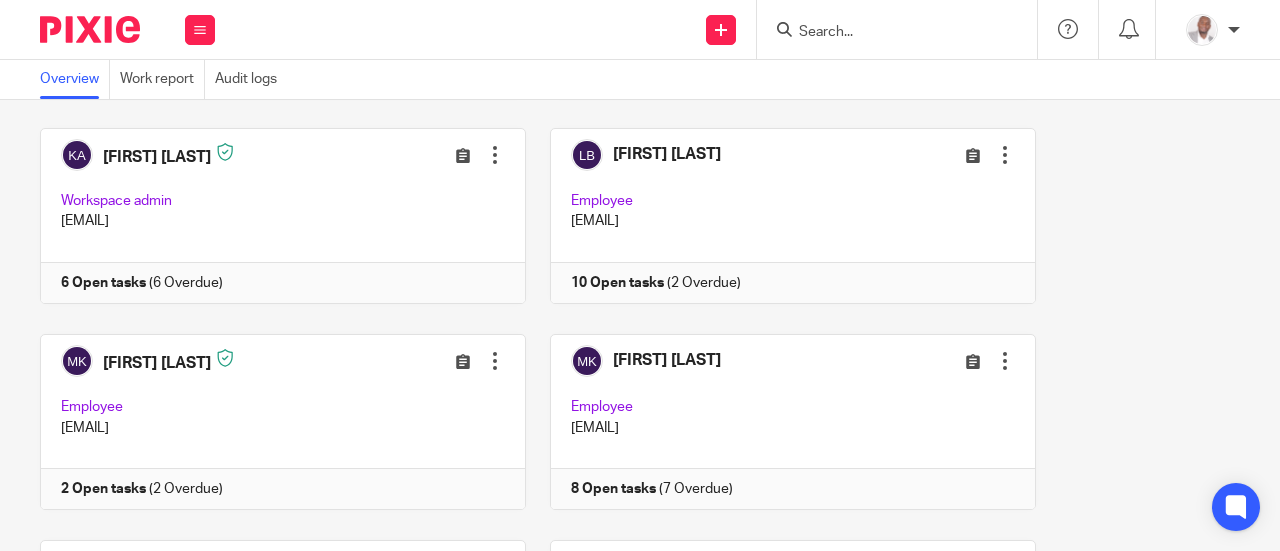 scroll, scrollTop: 916, scrollLeft: 0, axis: vertical 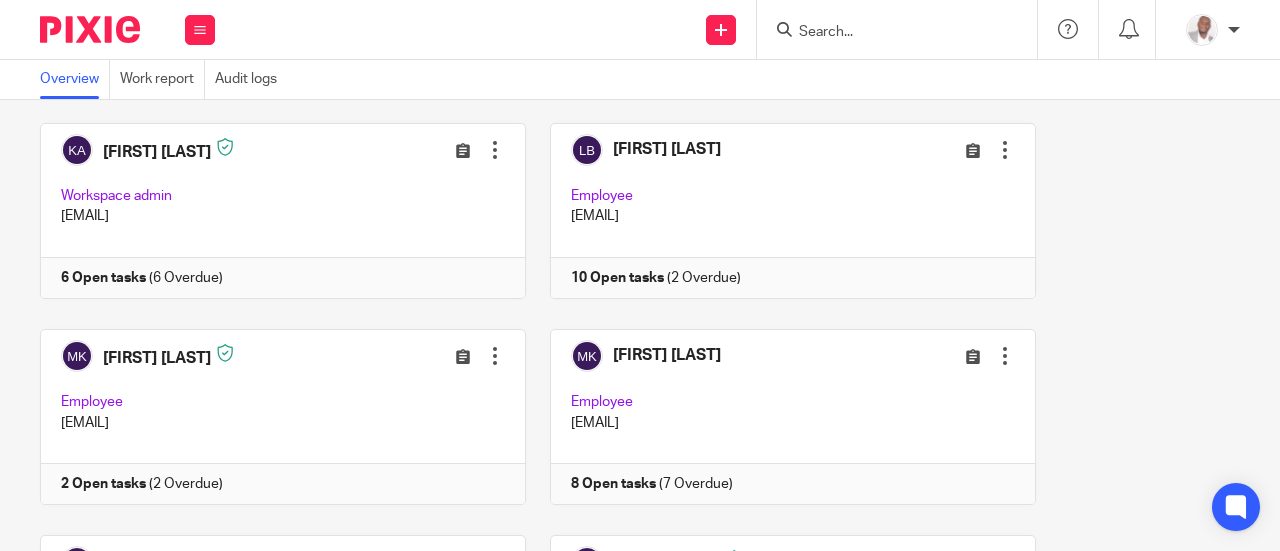 click at bounding box center [272, 417] 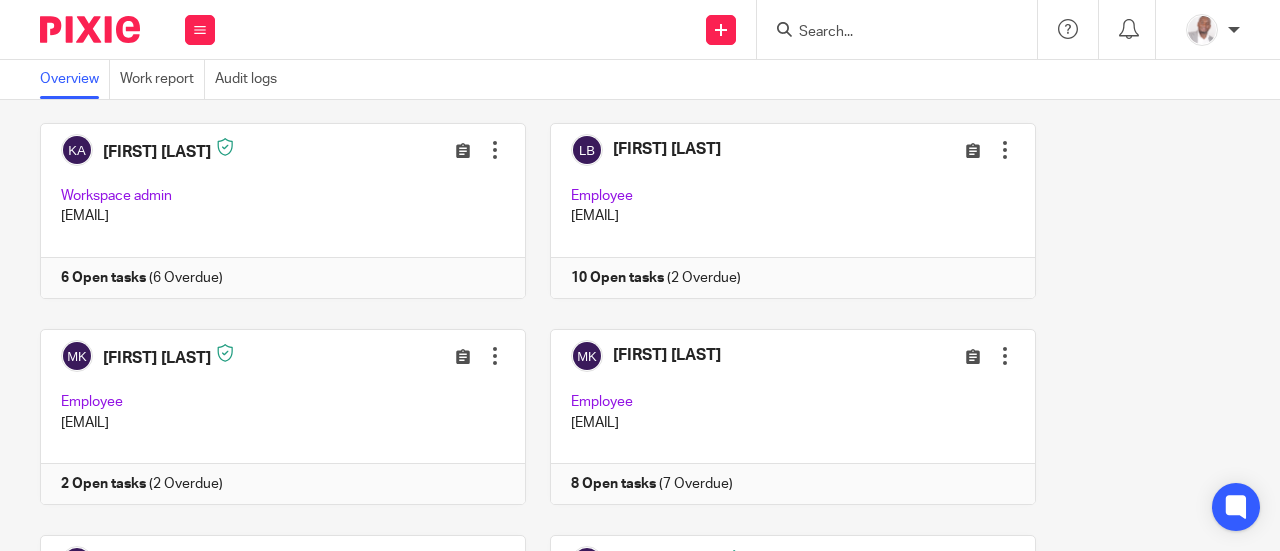 click at bounding box center [272, 417] 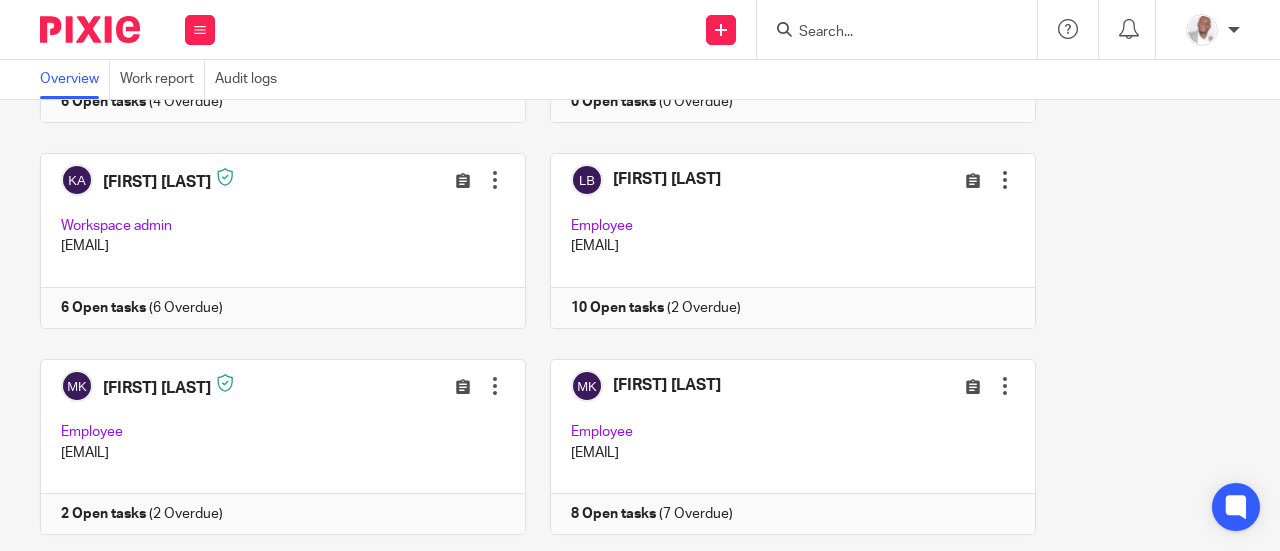 scroll, scrollTop: 946, scrollLeft: 0, axis: vertical 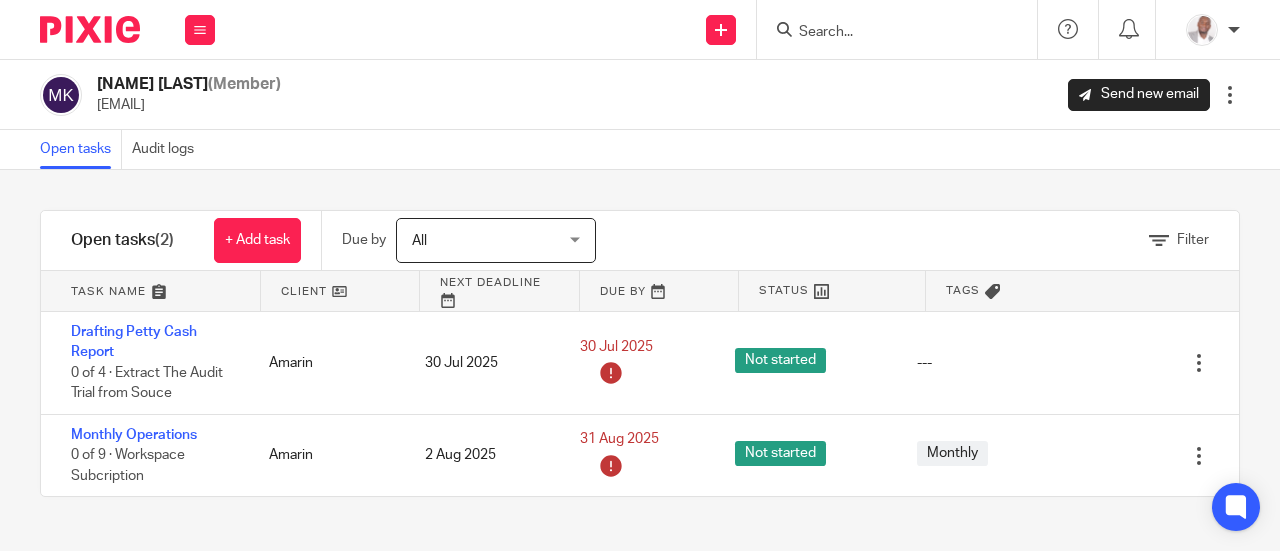 click on "Monthly Operations" at bounding box center [134, 435] 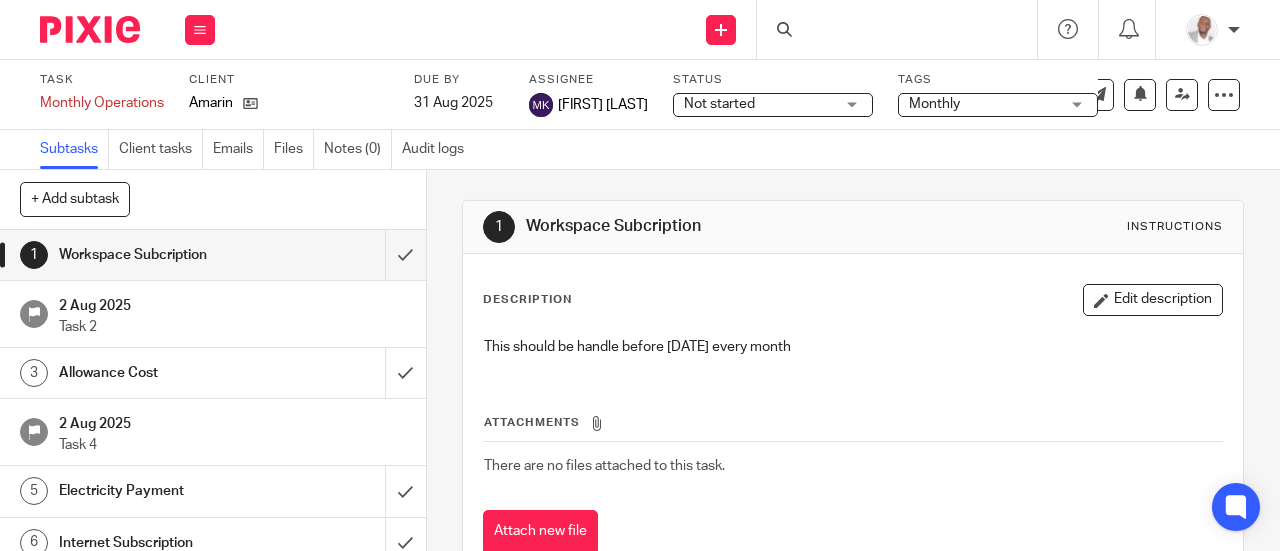 scroll, scrollTop: 0, scrollLeft: 0, axis: both 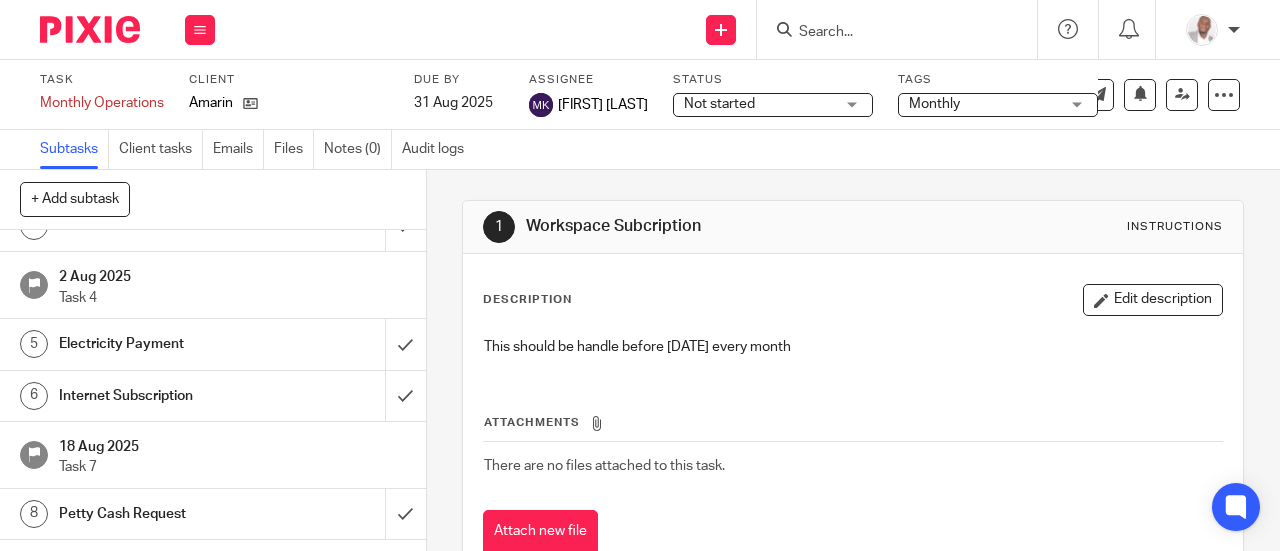 click on "Internet Subscription" at bounding box center [161, 396] 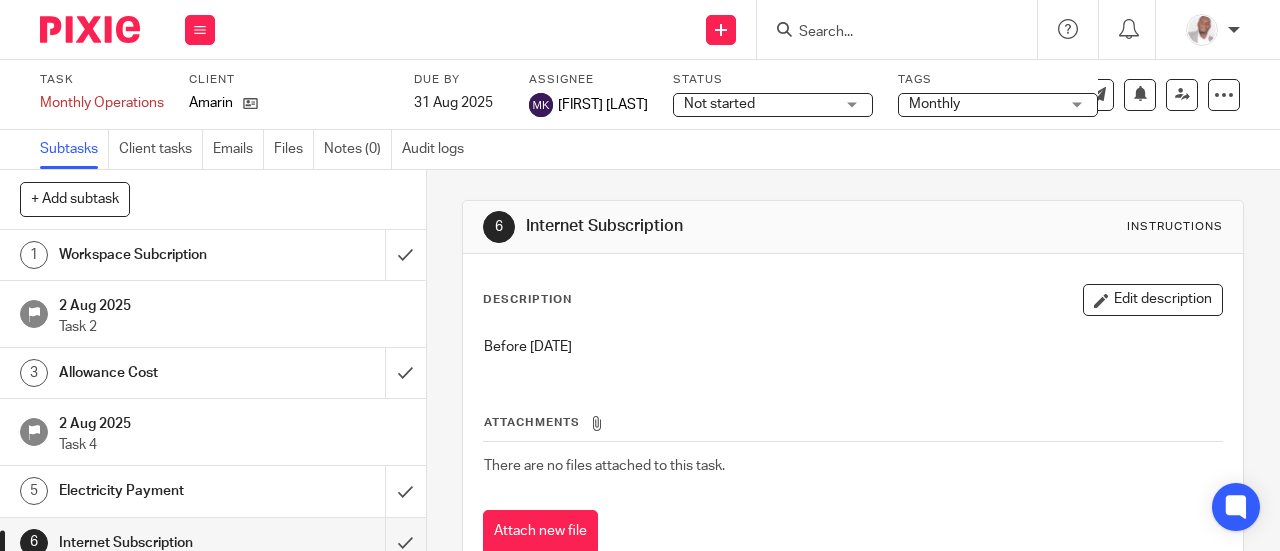 scroll, scrollTop: 0, scrollLeft: 0, axis: both 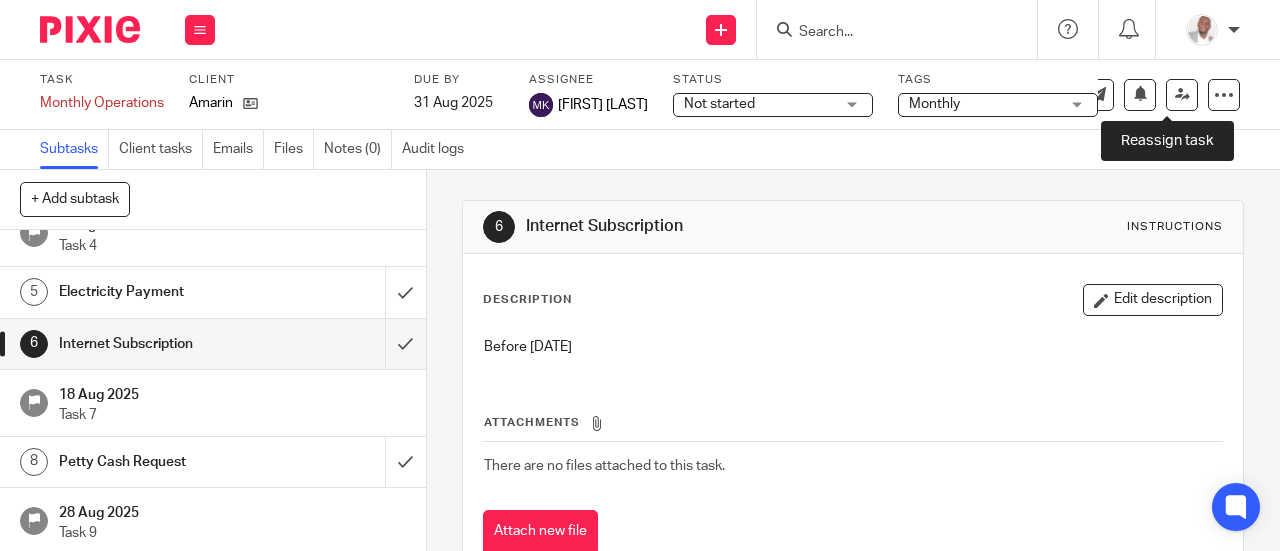 click at bounding box center [1182, 94] 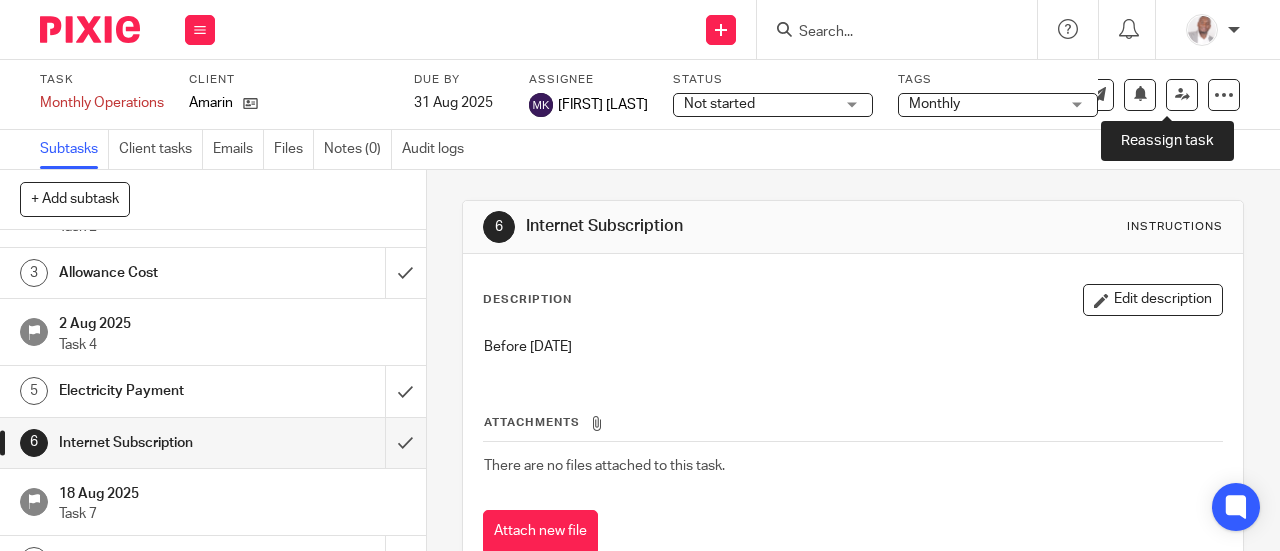 scroll, scrollTop: 0, scrollLeft: 0, axis: both 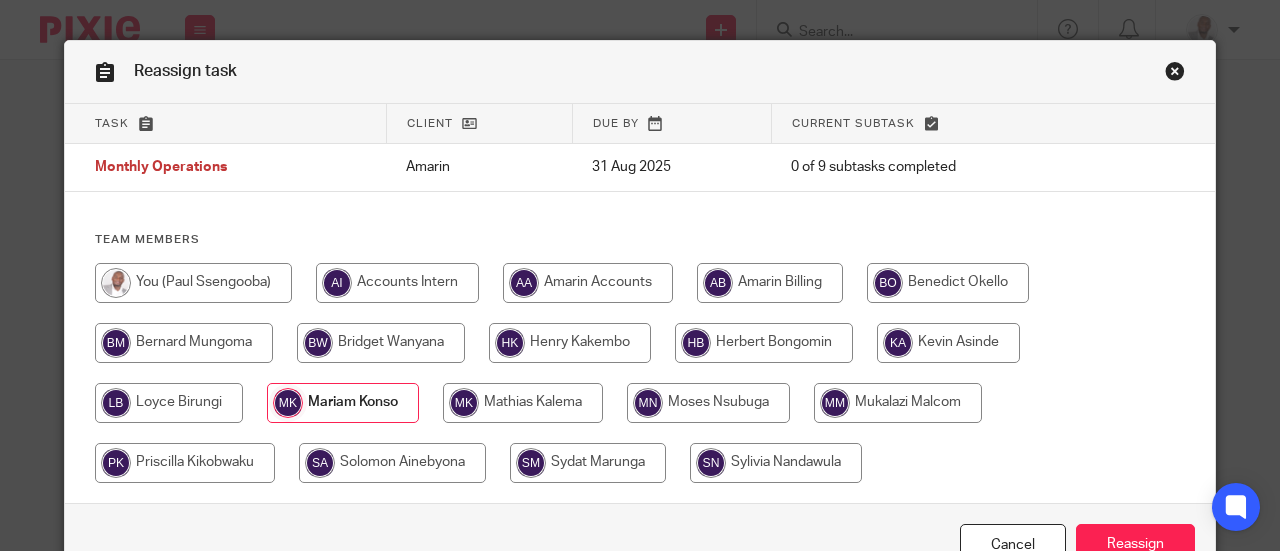 click at bounding box center [1175, 74] 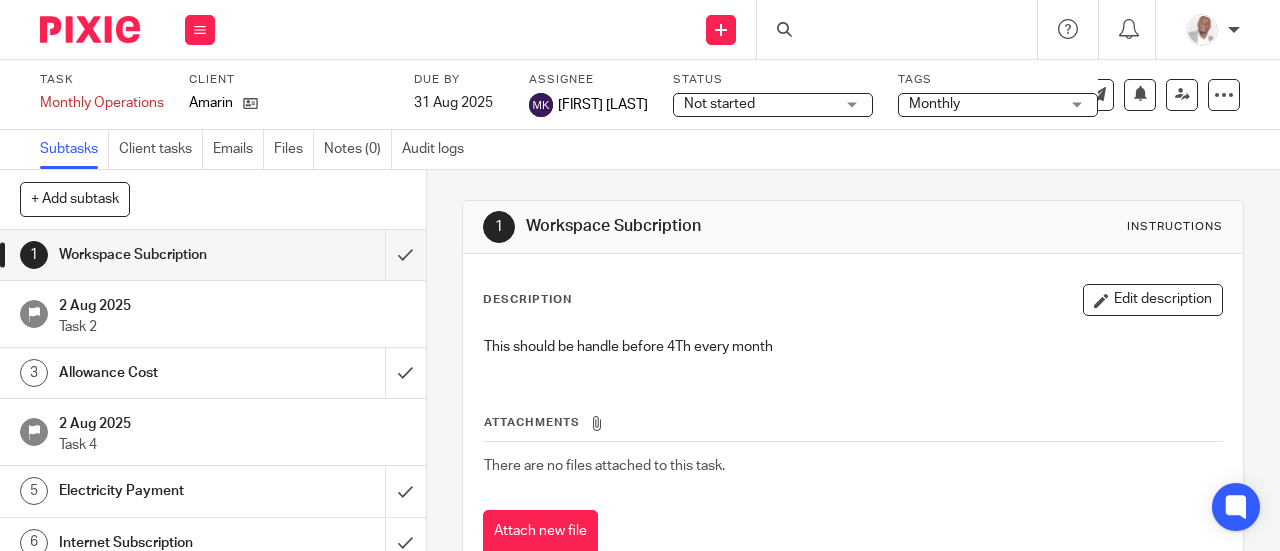 scroll, scrollTop: 0, scrollLeft: 0, axis: both 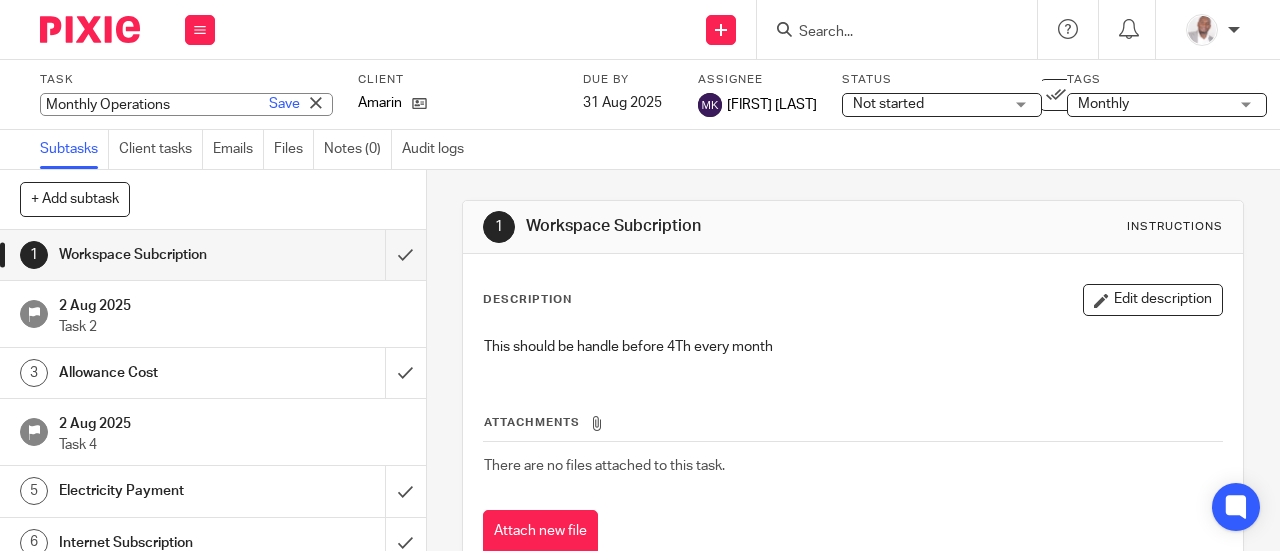 click on "Monthly Operations   Save
Monthly Operations" at bounding box center (186, 104) 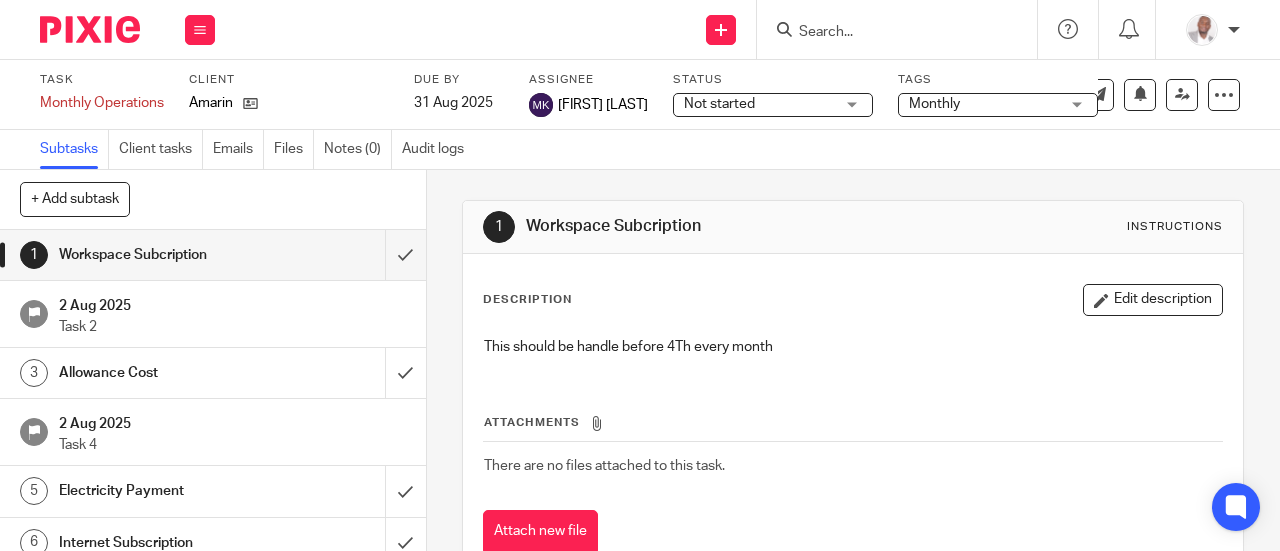 click on "Task
Monthly Operations   Save
Monthly Operations
0 /9
Client
Amarin
Due by
31 Aug 2025
Assignee
Mariam Konso
Status
Not started
Not started
Not started
In progress
Under Review
Awaiting Client Response
Draft Prepared
Scheduled for tomorrow
1
Tags
Monthly
Monthly
VAT
Reconciliation
Year End
Pending Data
QuickBooks
Pixie
Q1" at bounding box center (490, 94) 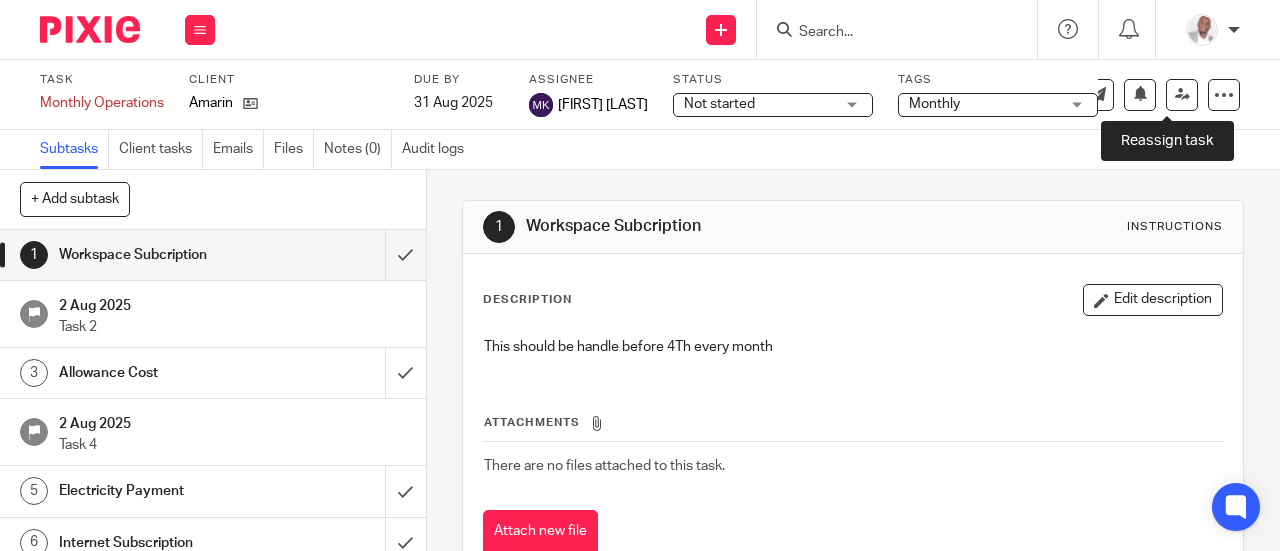 click at bounding box center [1182, 94] 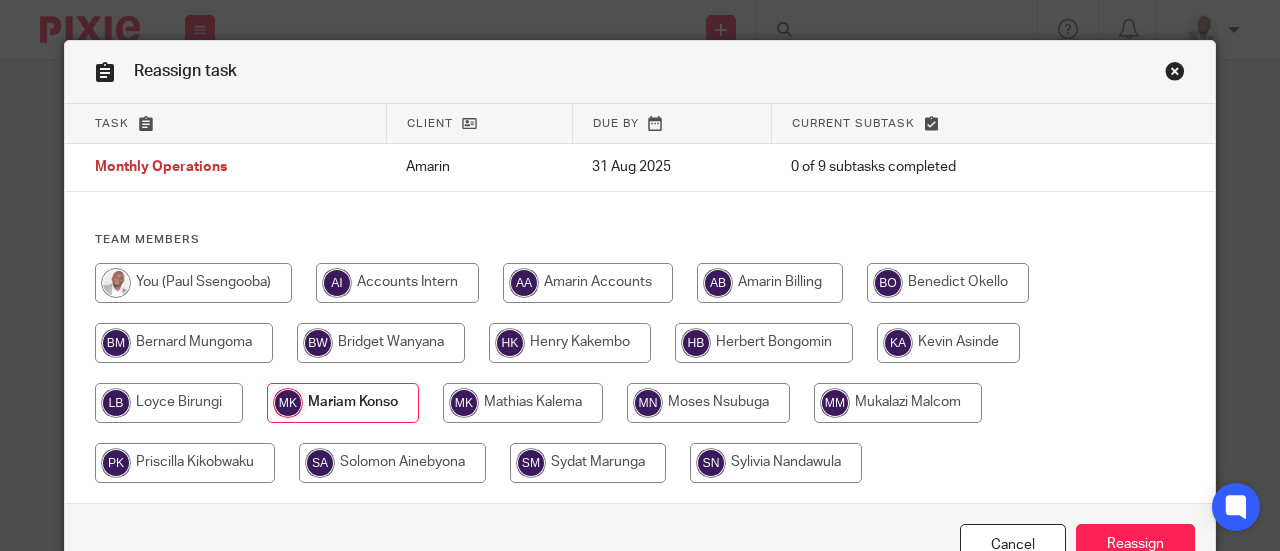 scroll, scrollTop: 0, scrollLeft: 0, axis: both 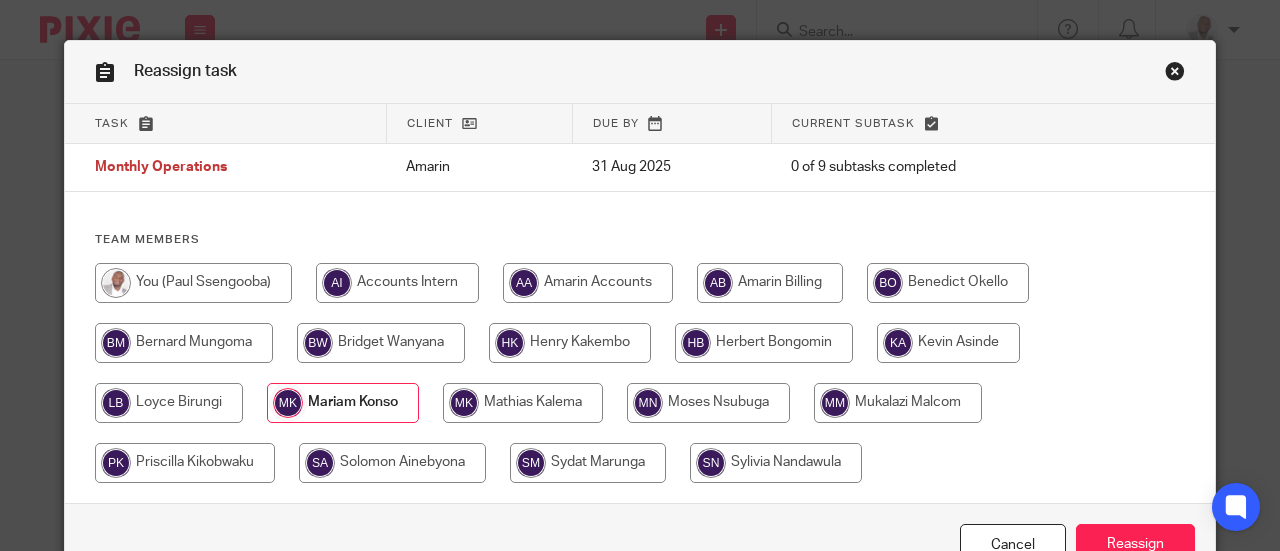 click at bounding box center [588, 463] 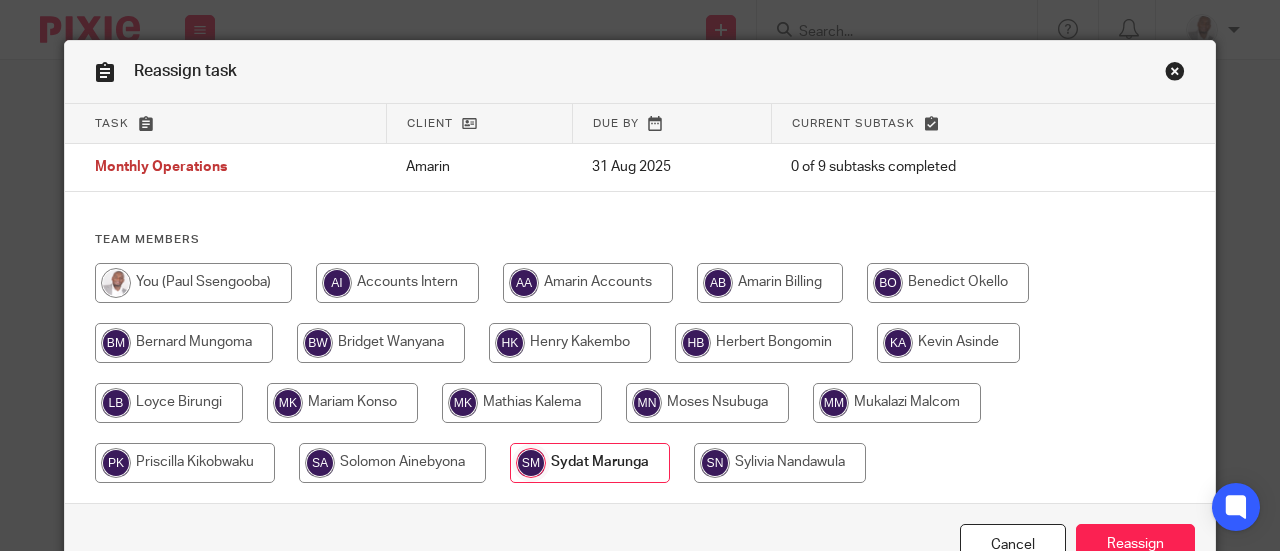 click on "Reassign" at bounding box center (1135, 545) 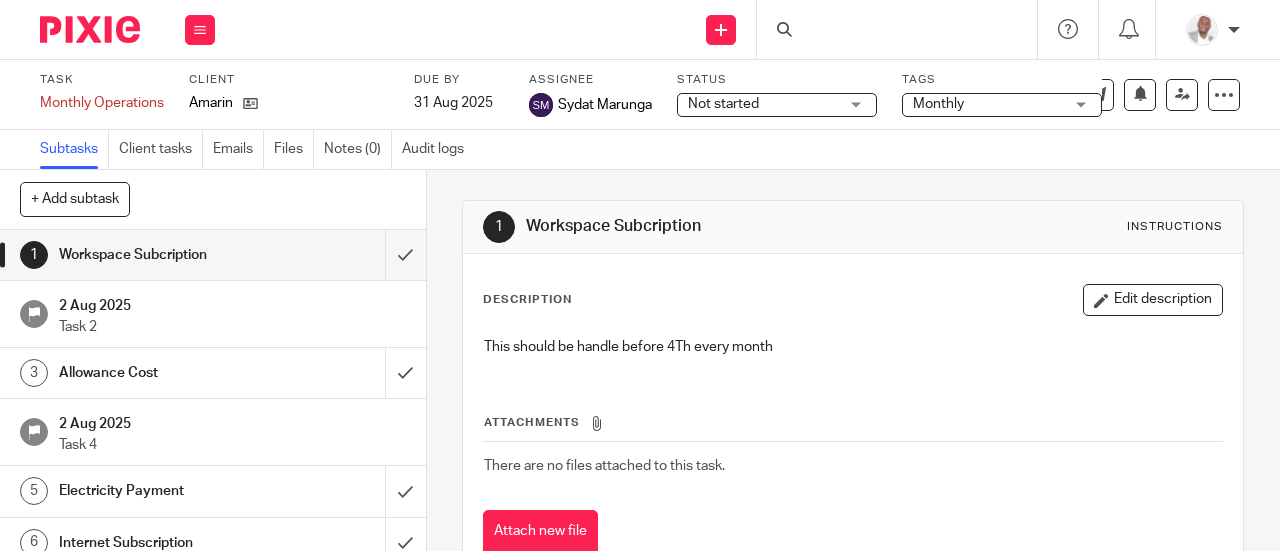 scroll, scrollTop: 0, scrollLeft: 0, axis: both 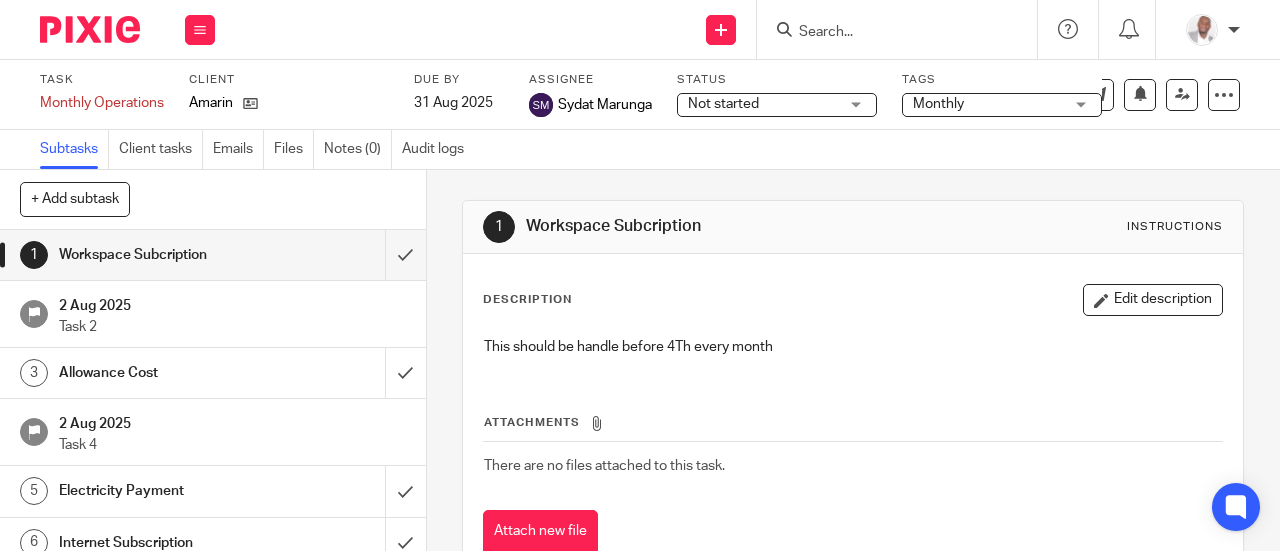 click at bounding box center [200, 30] 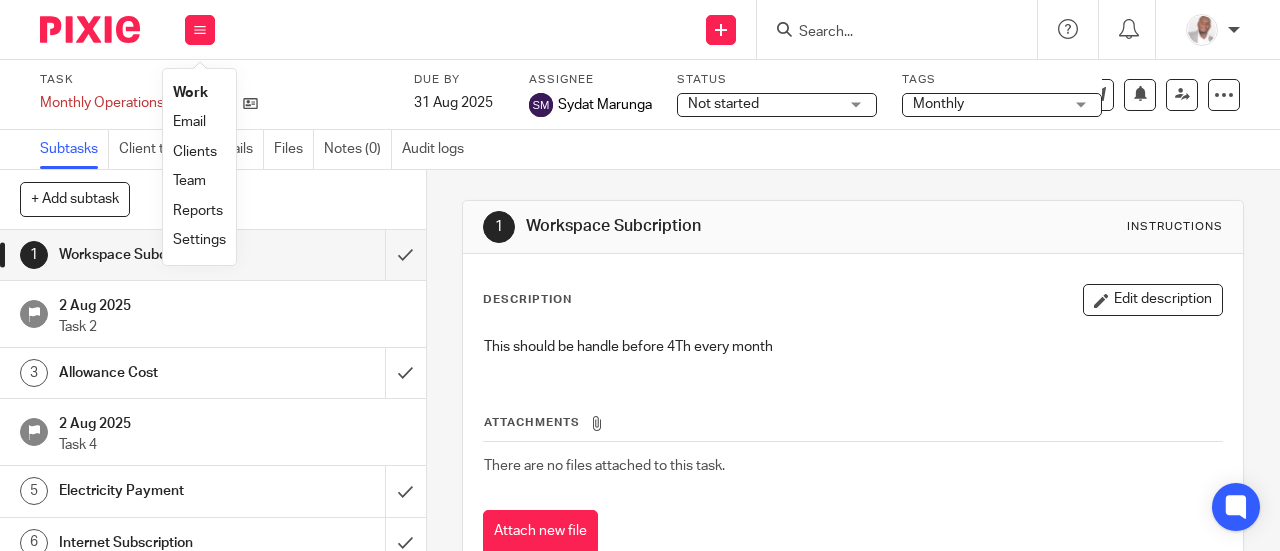 click on "Send new email
Create task
Add client
Request signature
Get Support
Contact via email
Check our documentation
Access the academy
View roadmap" at bounding box center [757, 29] 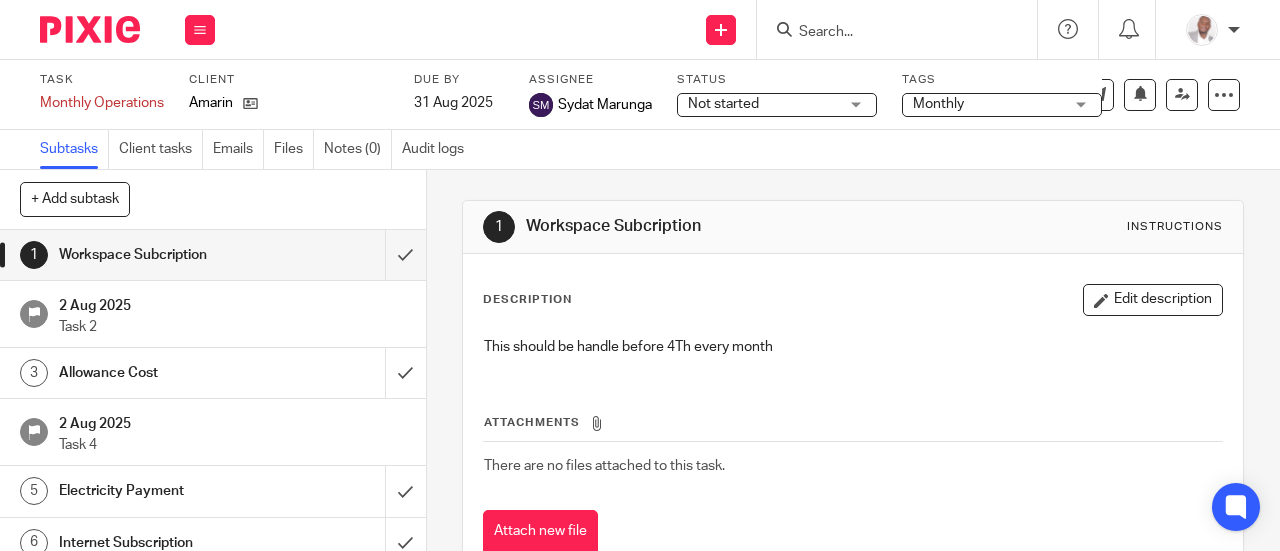 click at bounding box center (200, 30) 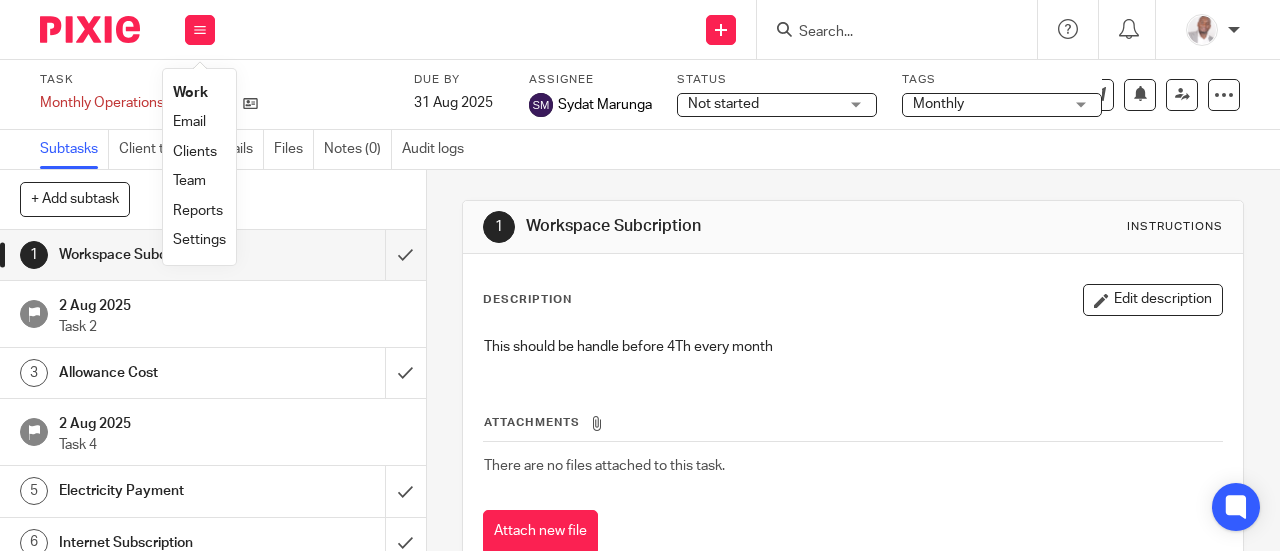 click on "Team" at bounding box center (189, 181) 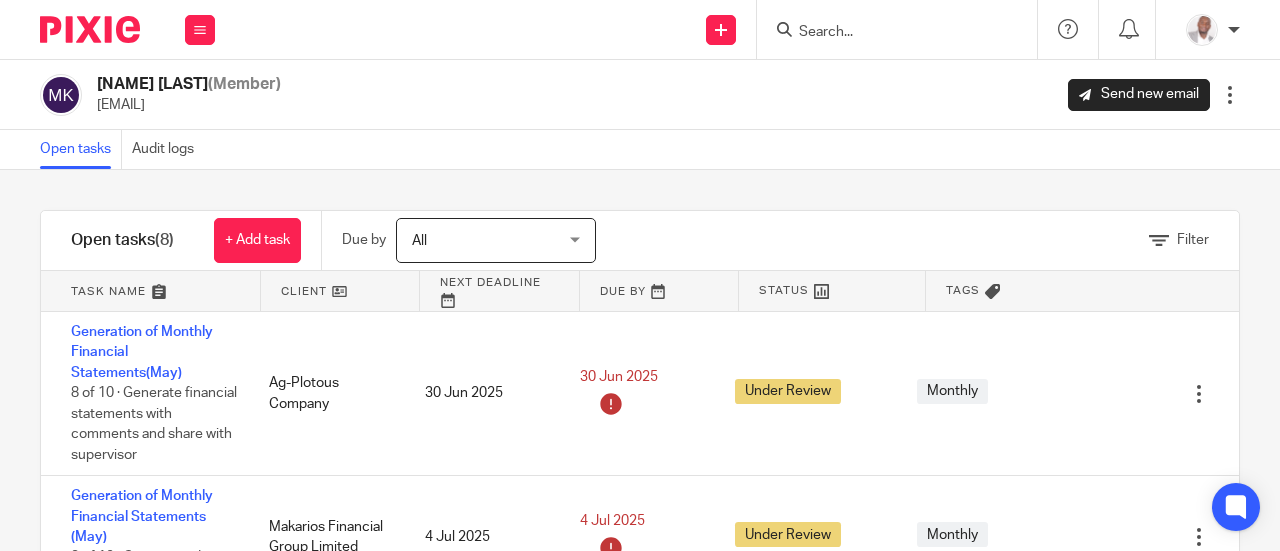 scroll, scrollTop: 0, scrollLeft: 0, axis: both 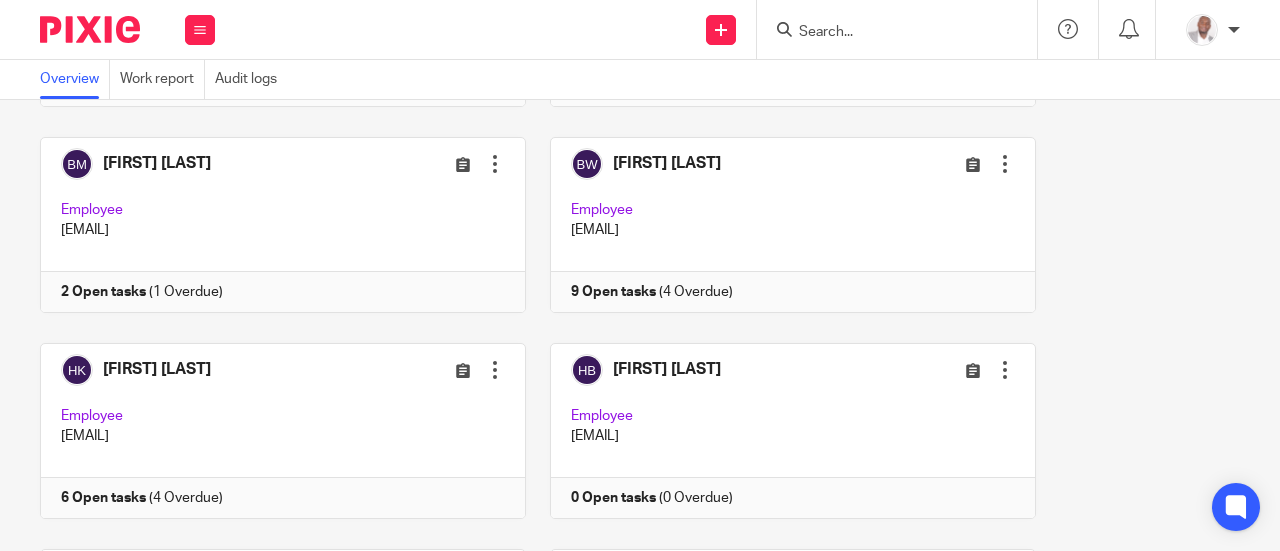click at bounding box center [272, 225] 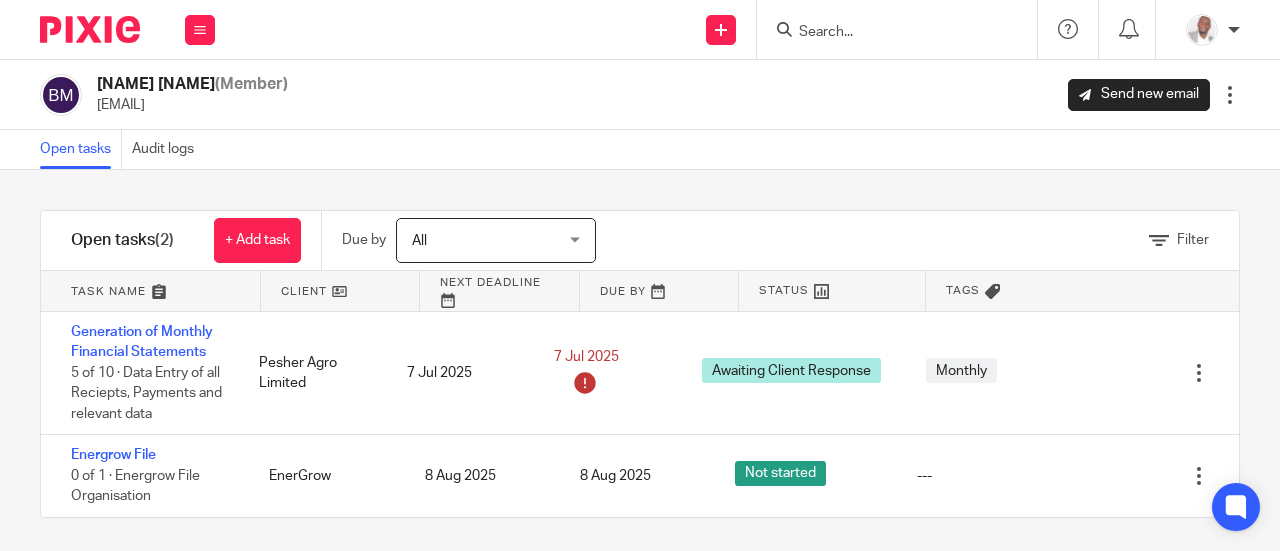 scroll, scrollTop: 0, scrollLeft: 0, axis: both 